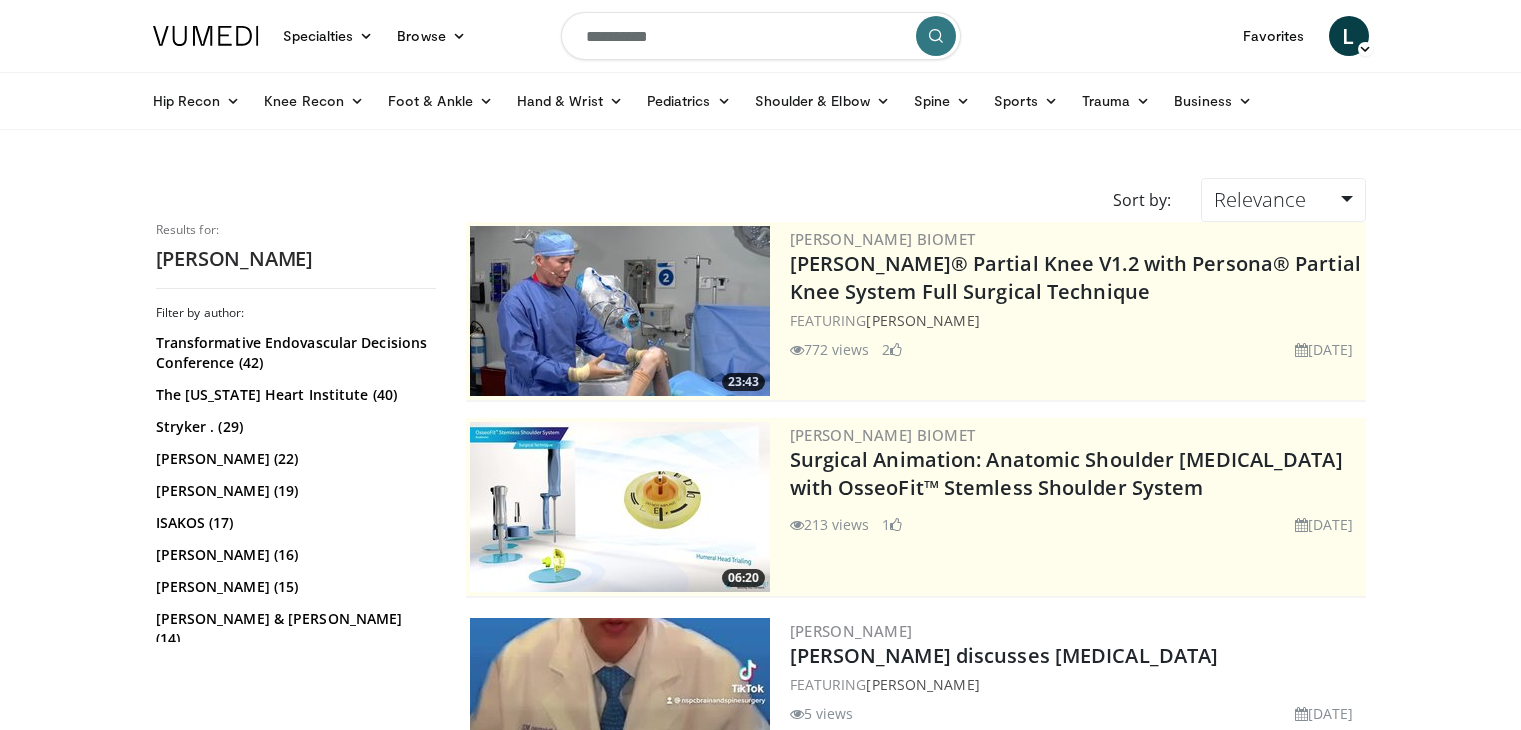 scroll, scrollTop: 0, scrollLeft: 0, axis: both 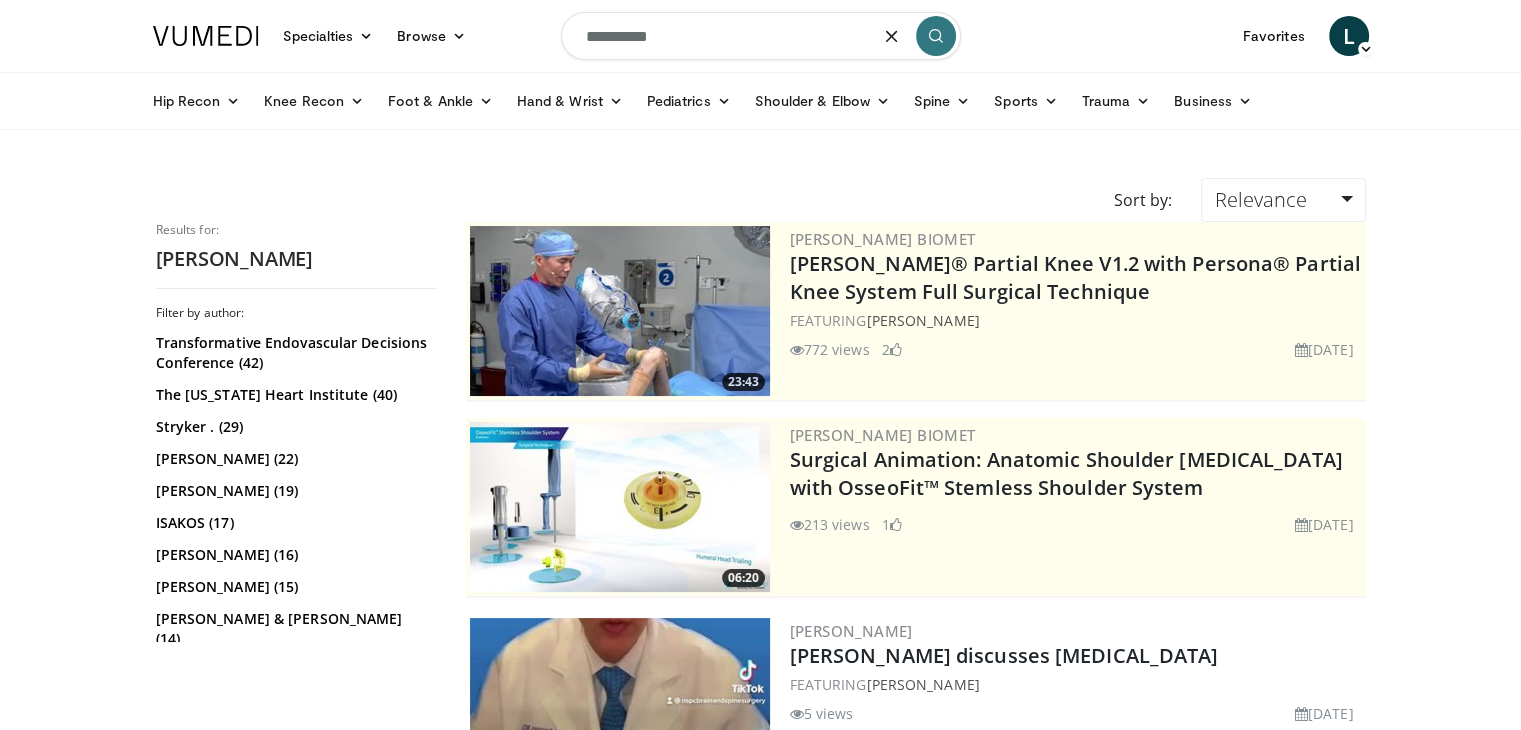 drag, startPoint x: 700, startPoint y: 48, endPoint x: 479, endPoint y: 31, distance: 221.65288 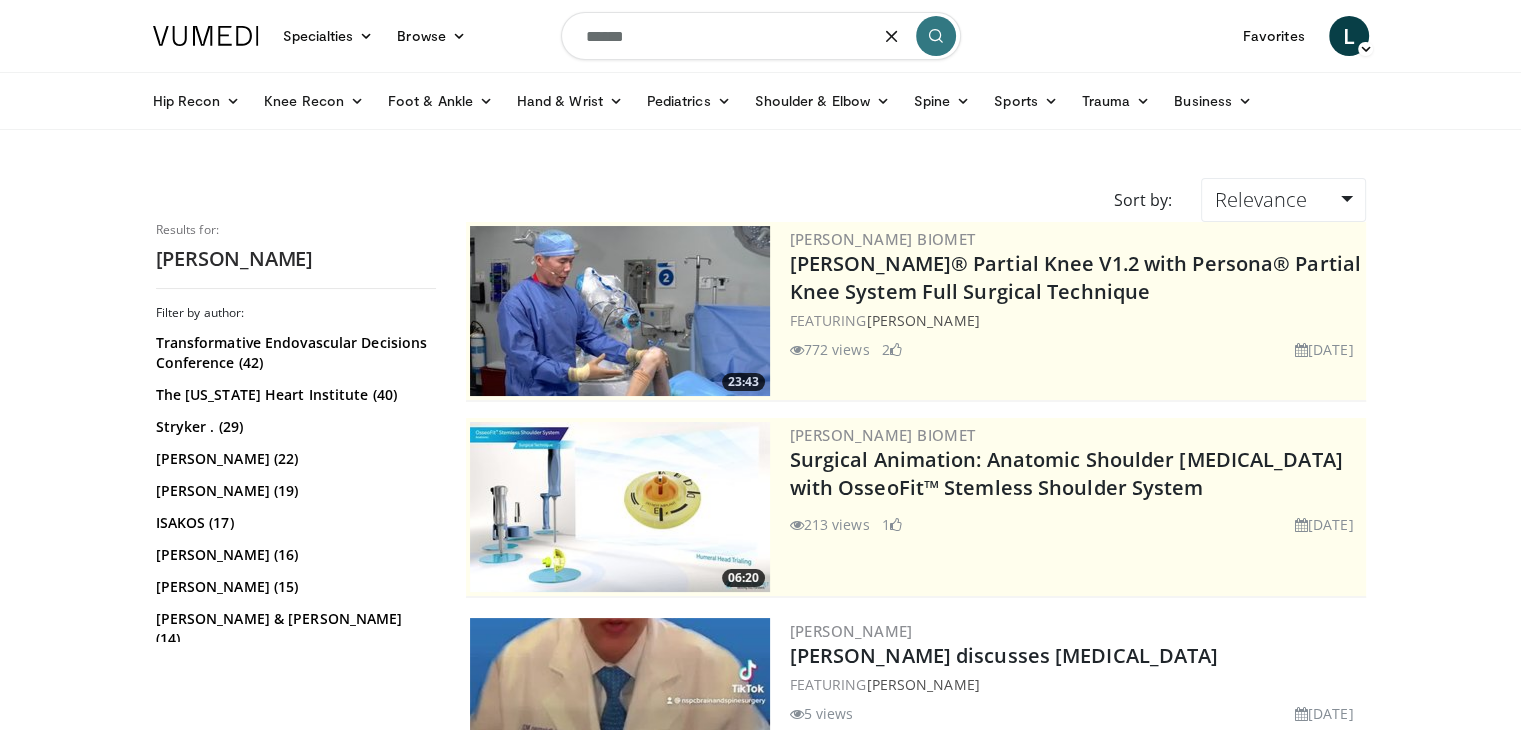 type on "******" 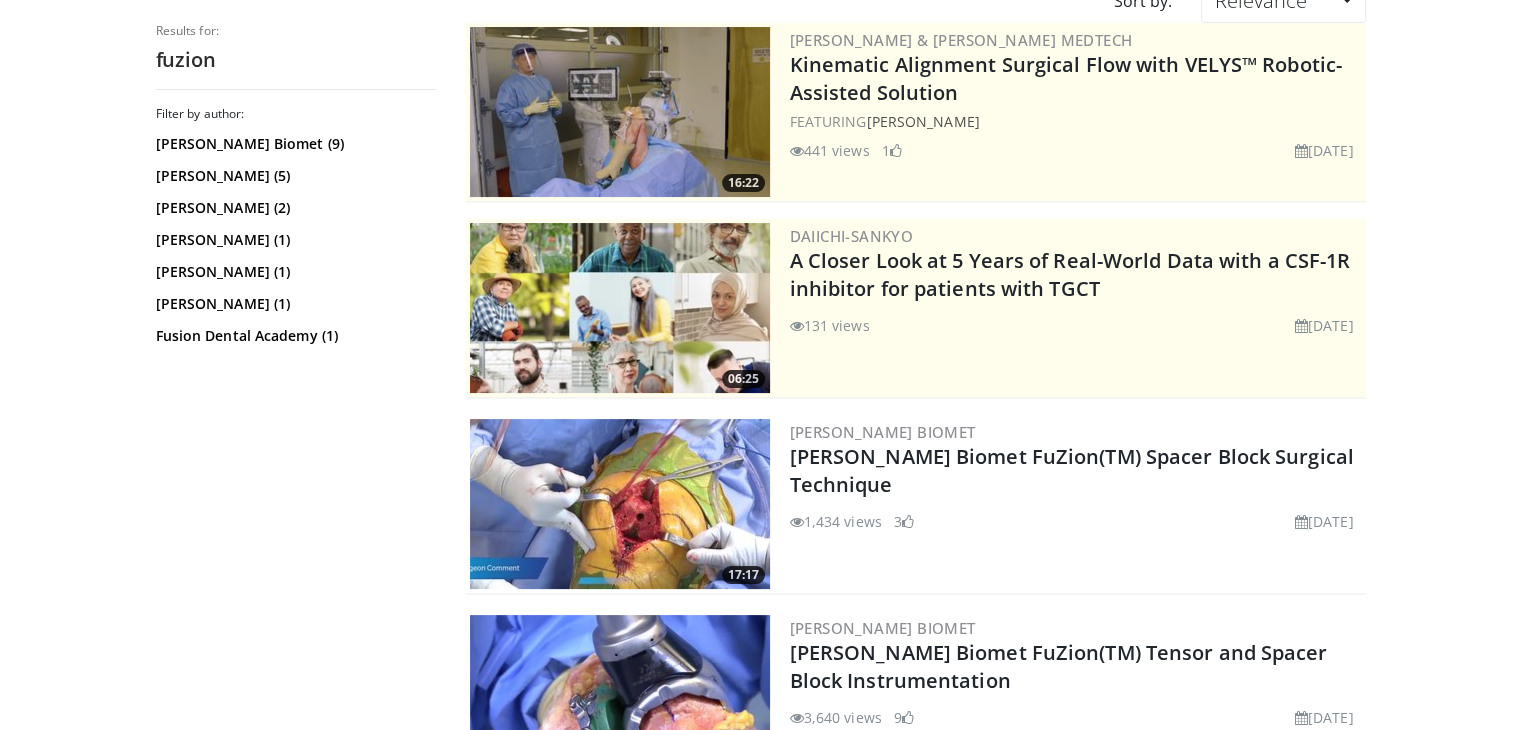 scroll, scrollTop: 214, scrollLeft: 0, axis: vertical 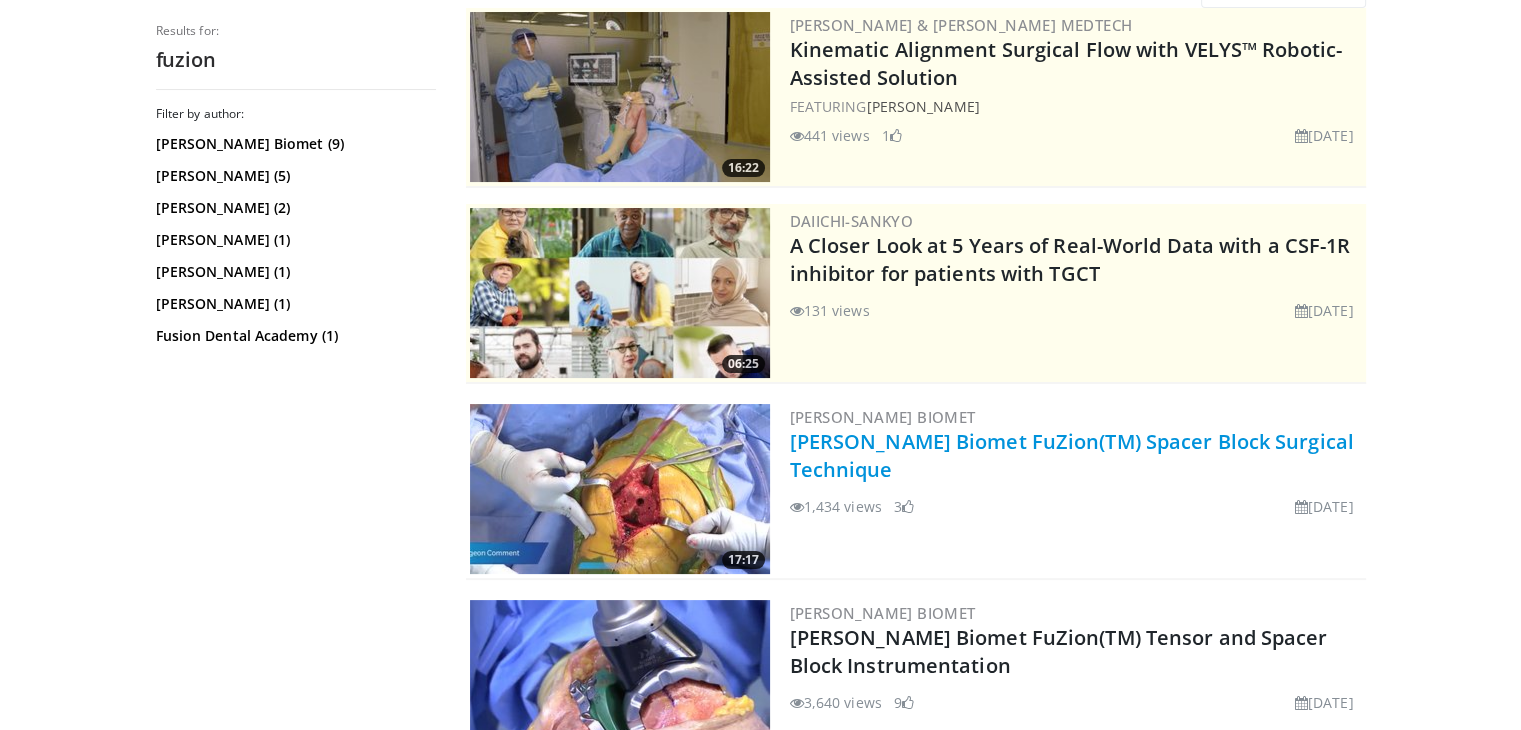 click on "[PERSON_NAME] Biomet FuZion(TM) Spacer Block Surgical Technique" at bounding box center (1072, 455) 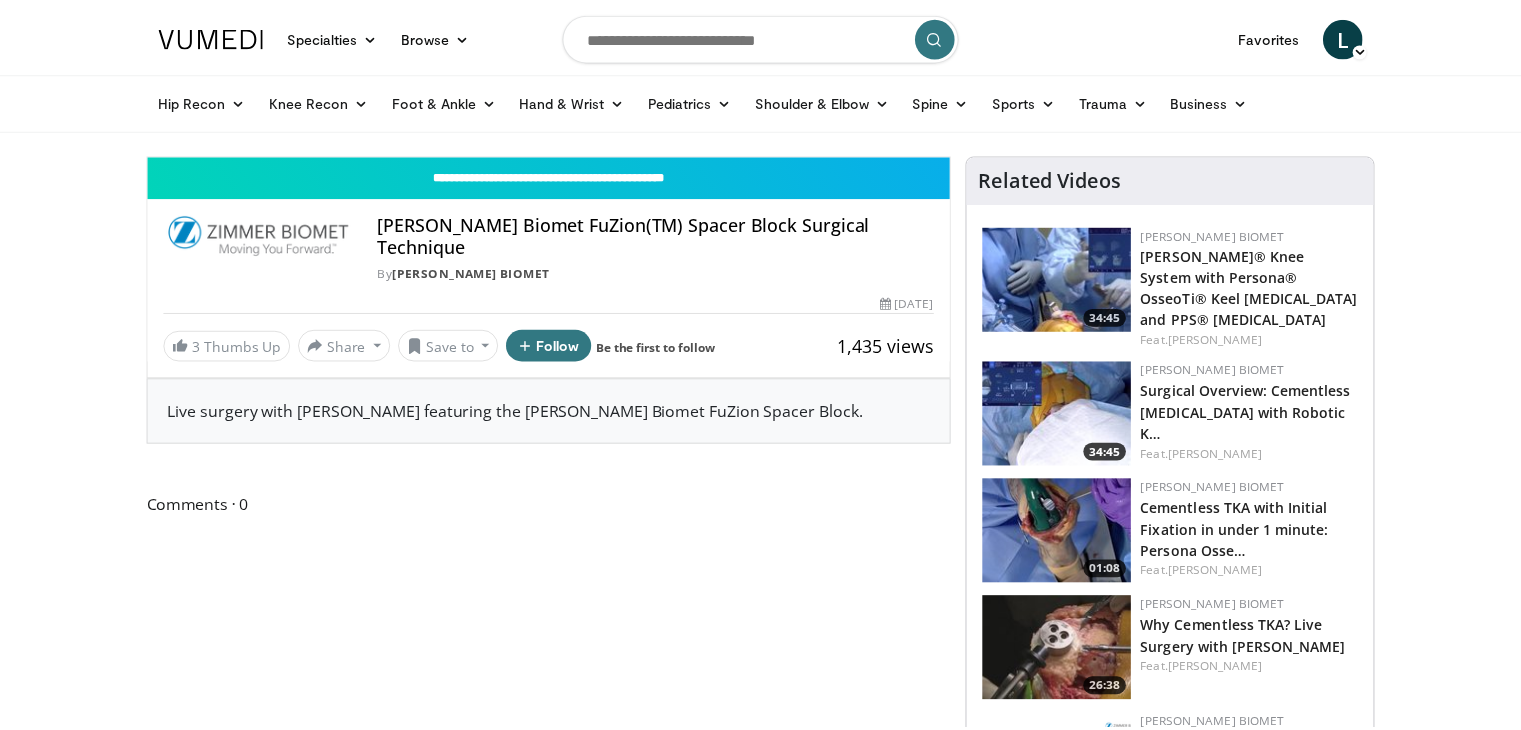 scroll, scrollTop: 0, scrollLeft: 0, axis: both 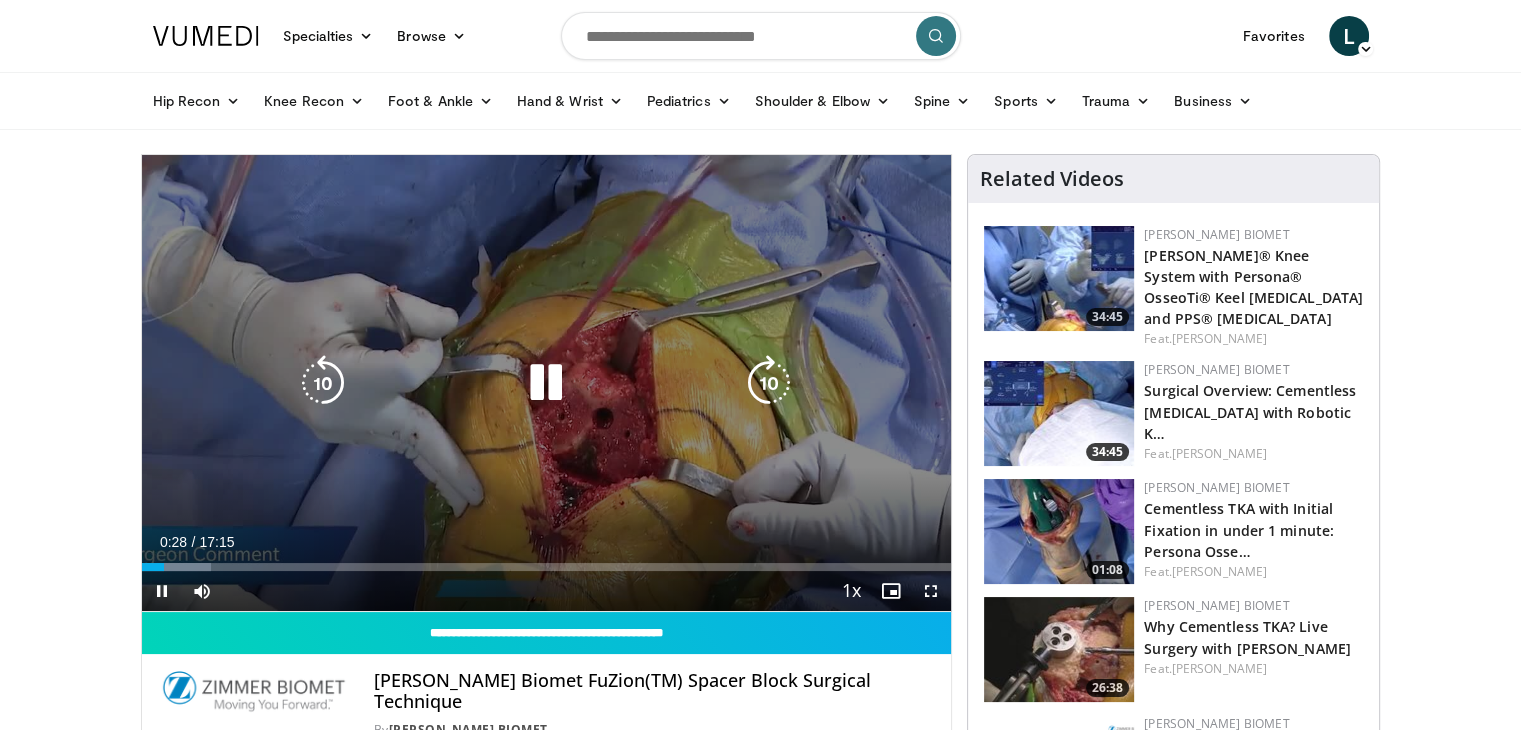click at bounding box center [546, 383] 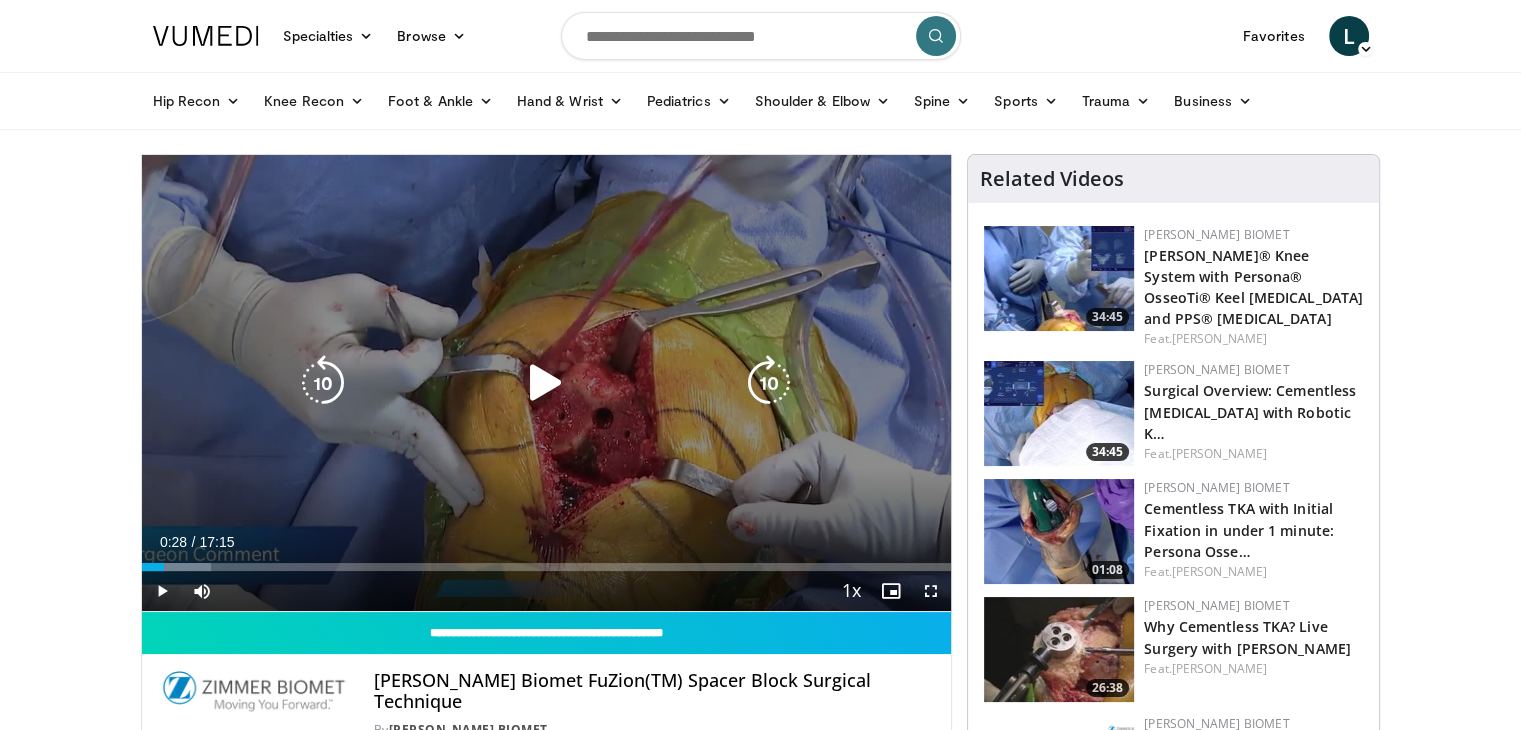 click at bounding box center [546, 383] 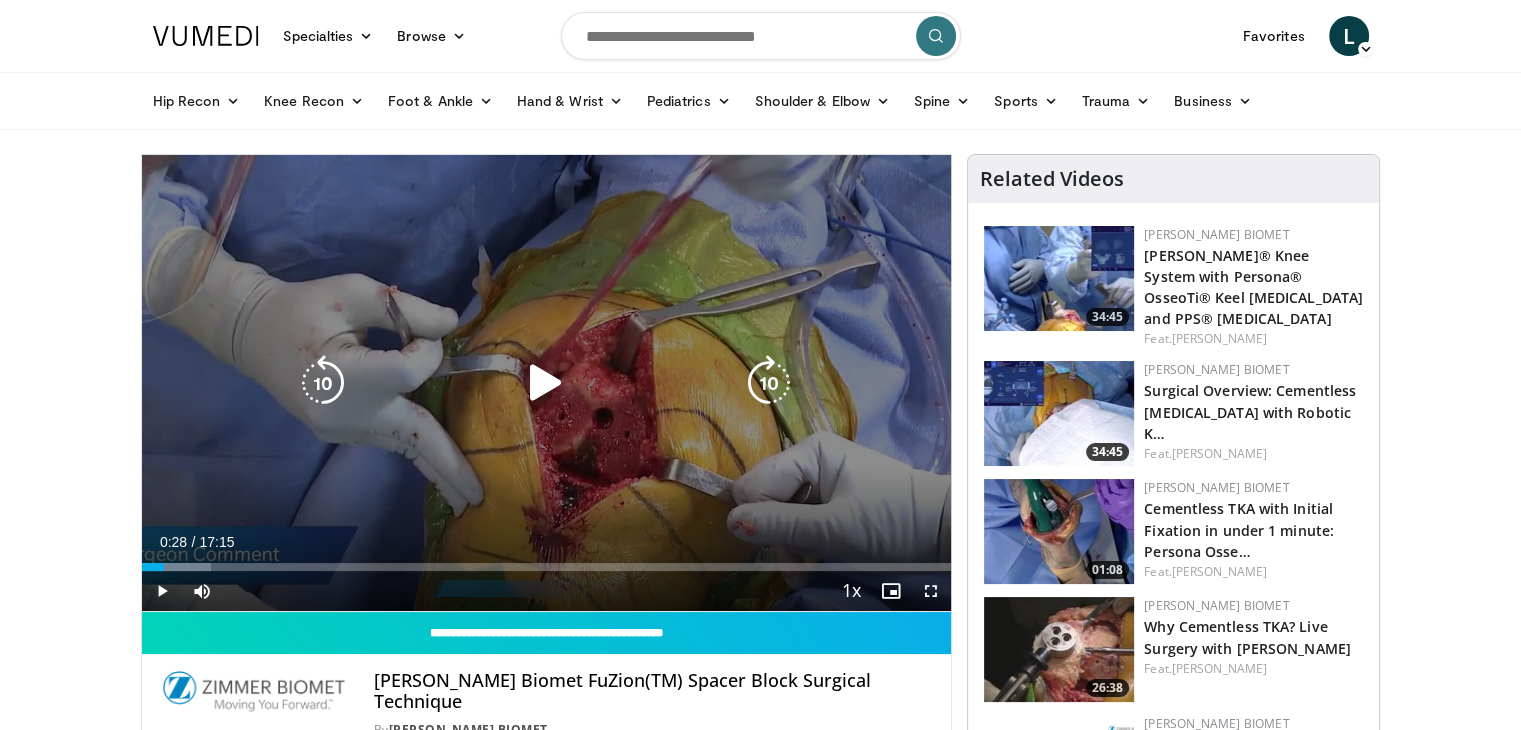 click at bounding box center (546, 383) 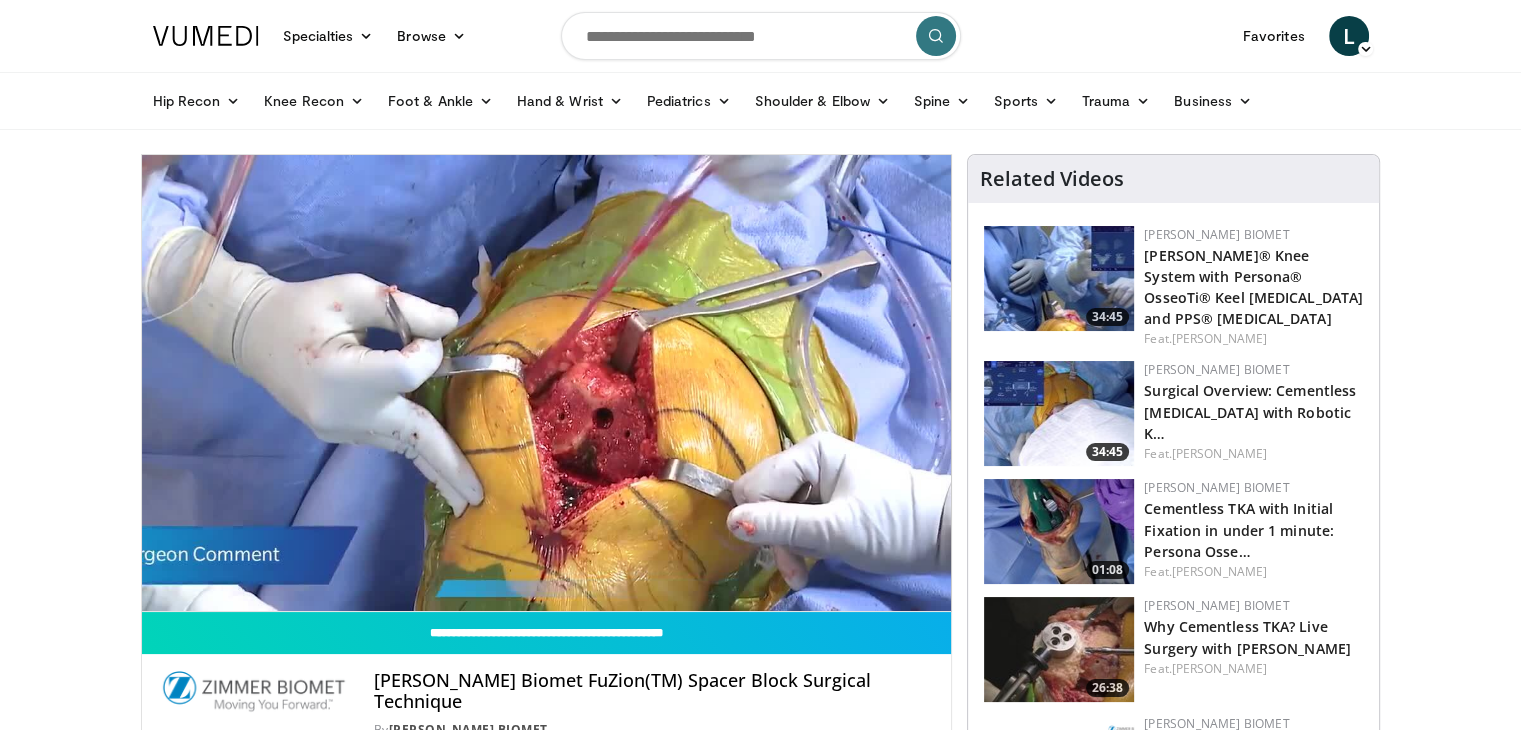 type 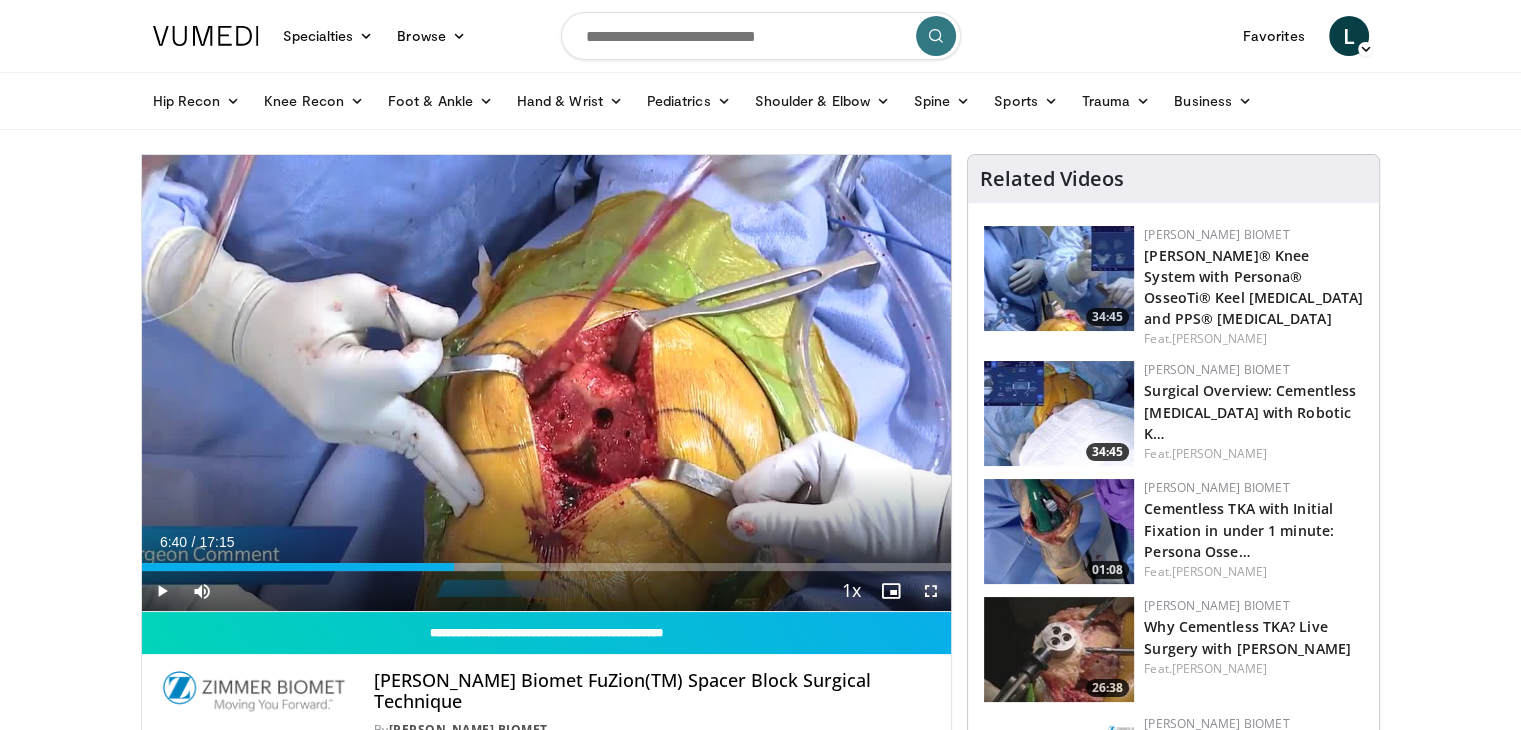 click at bounding box center (931, 591) 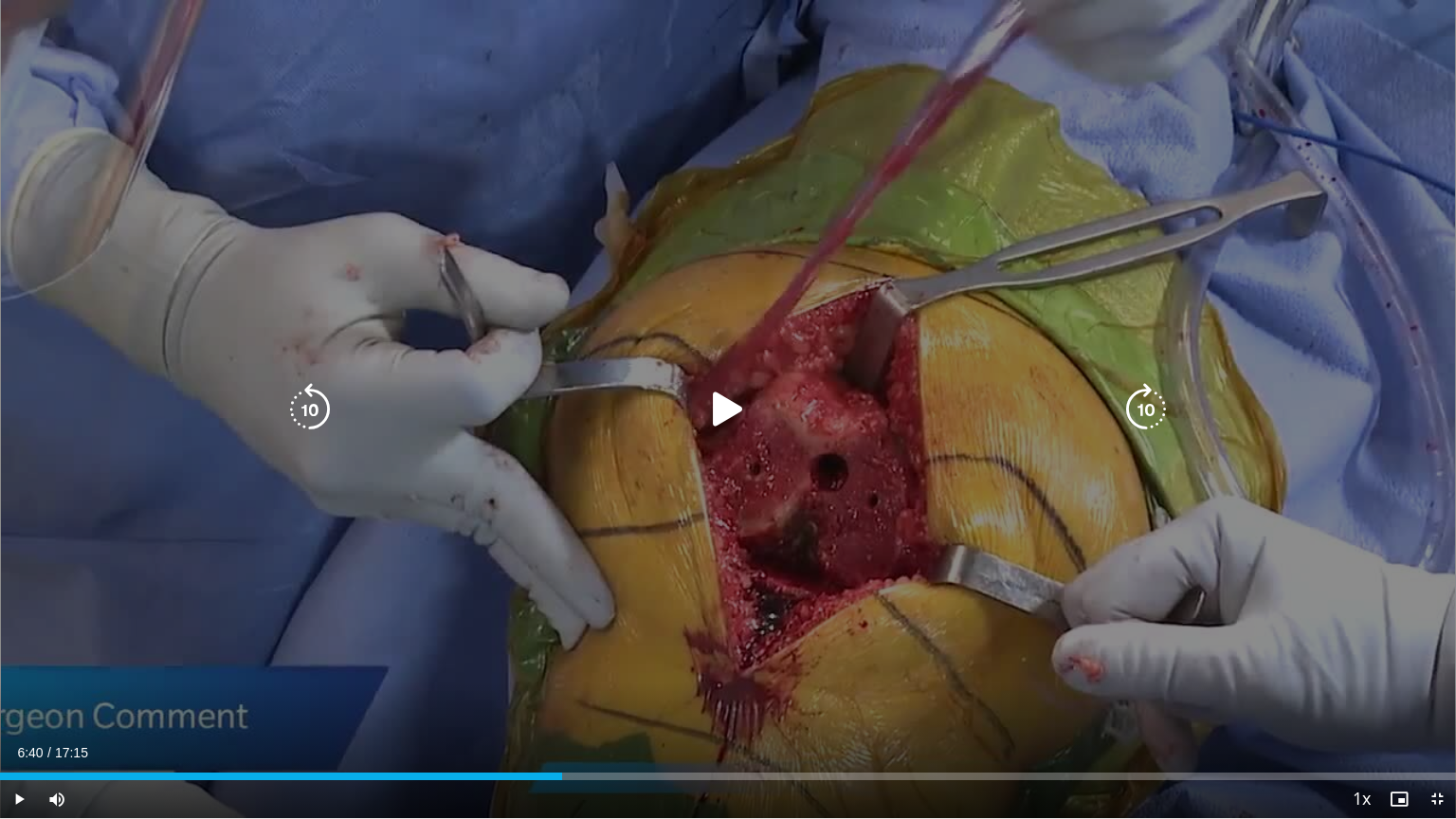 click at bounding box center [728, 410] 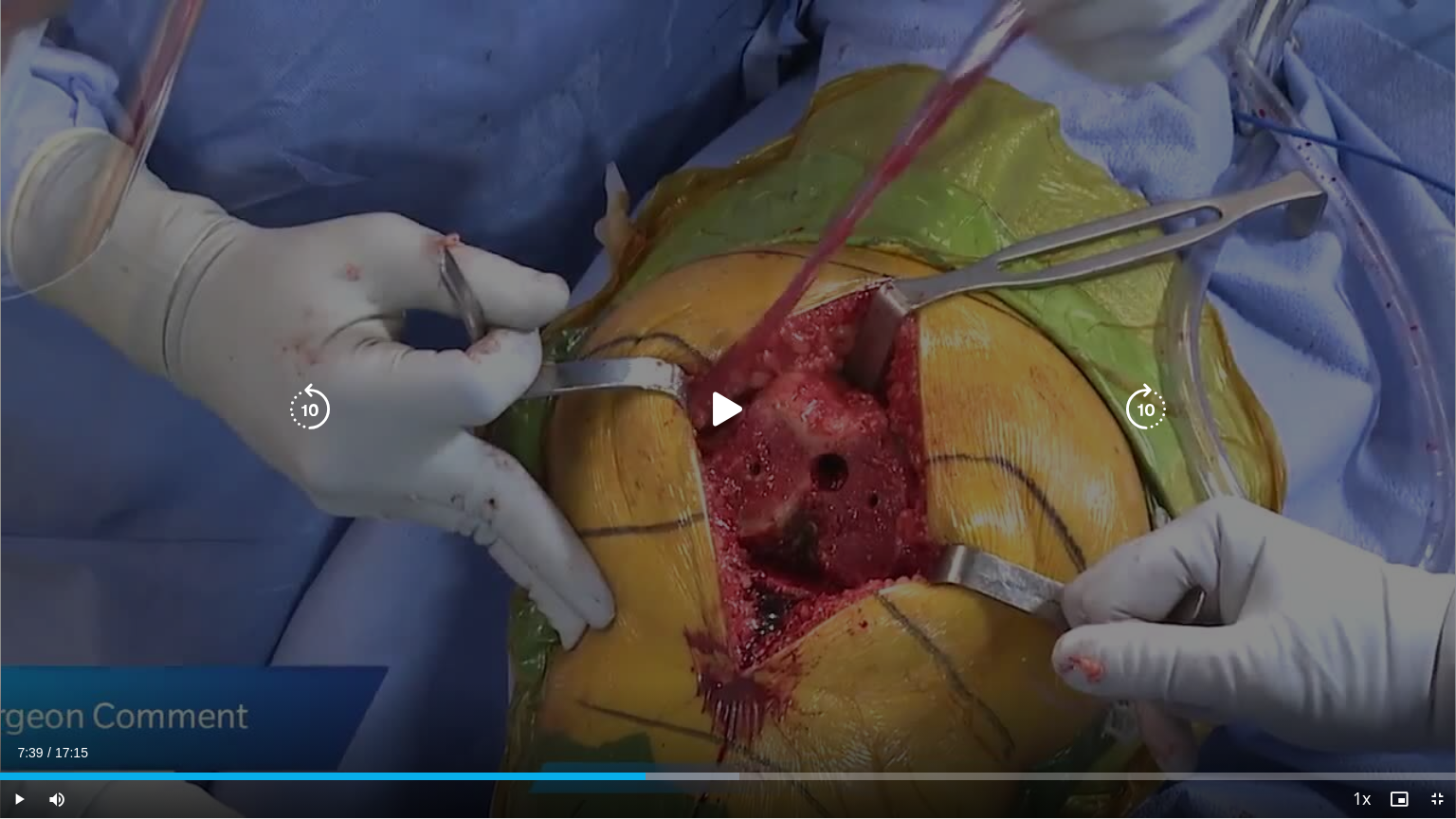 click at bounding box center (728, 410) 